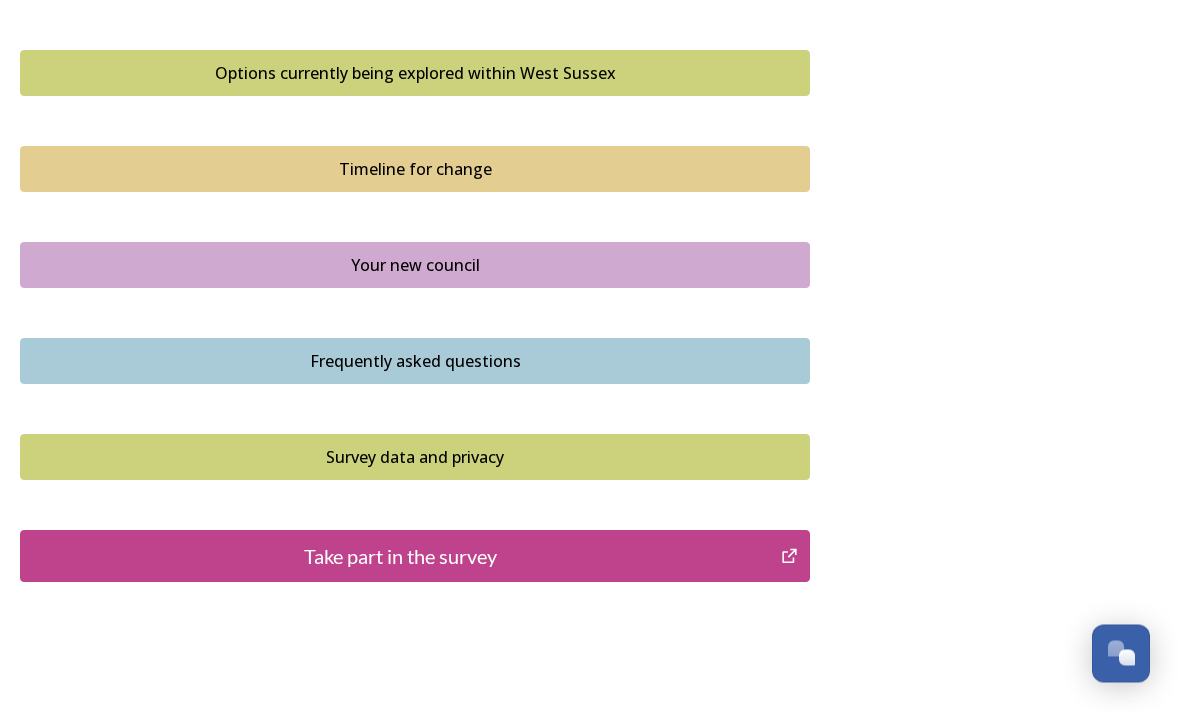 scroll, scrollTop: 1378, scrollLeft: 0, axis: vertical 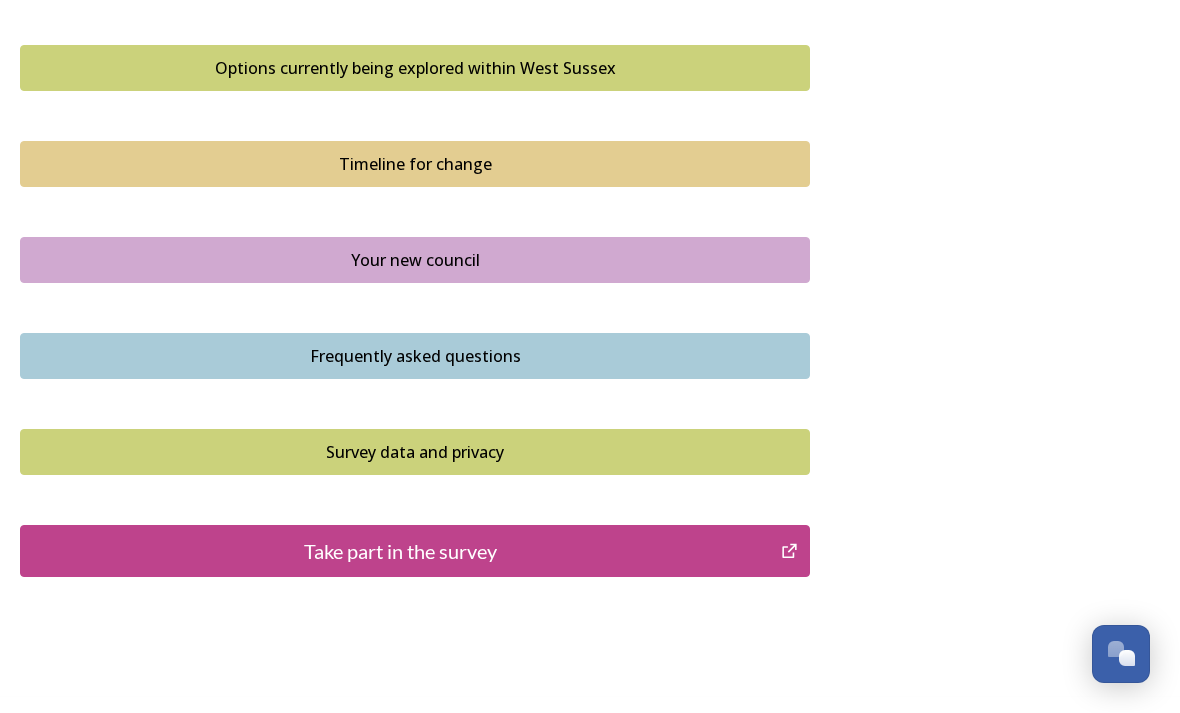 click on "Take part in the survey" at bounding box center [400, 551] 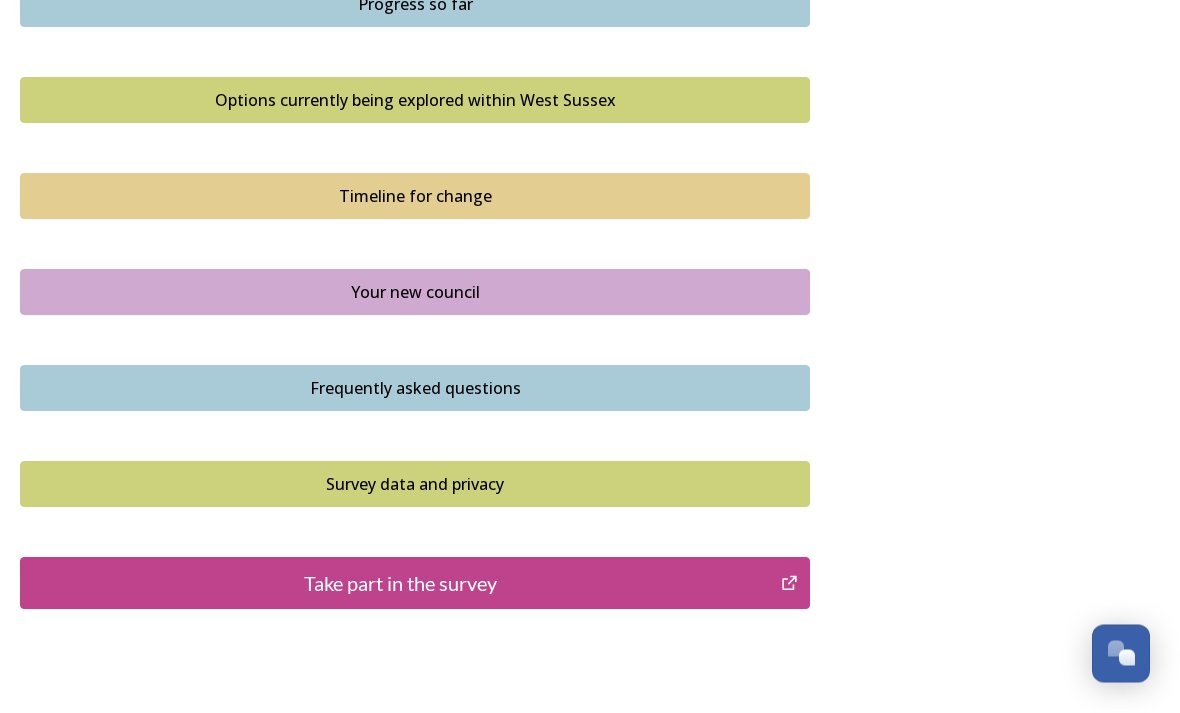 scroll, scrollTop: 1378, scrollLeft: 0, axis: vertical 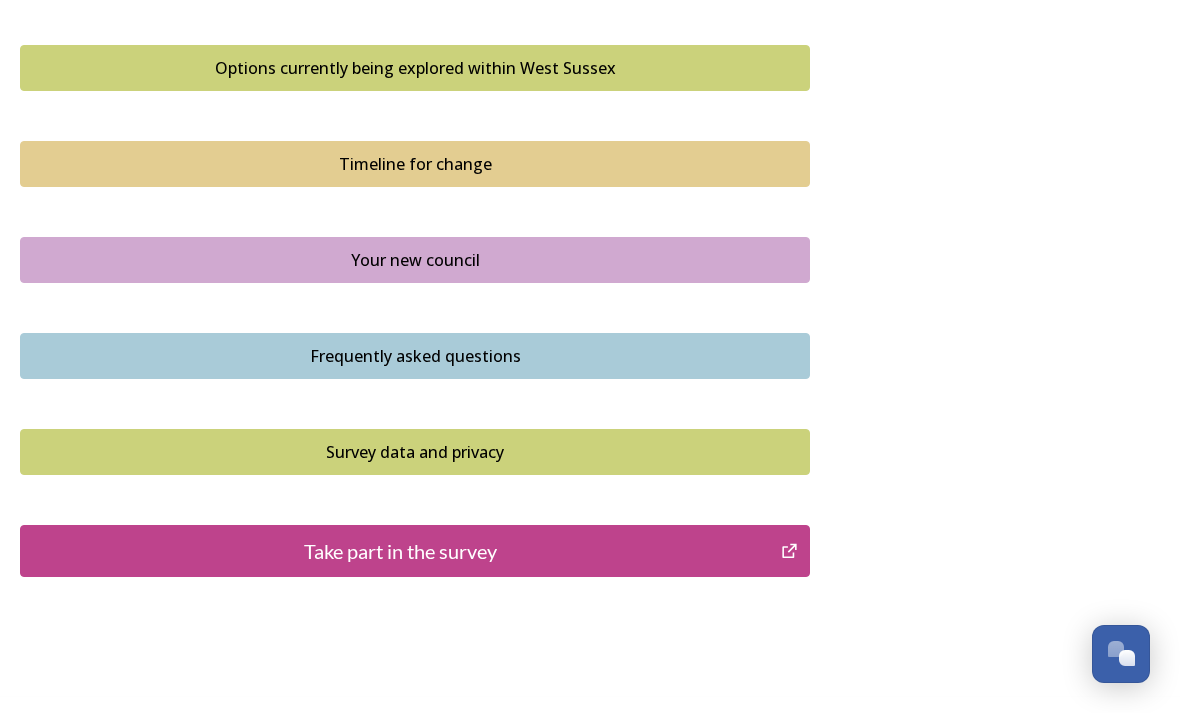 click on "Take part in the survey" at bounding box center [400, 551] 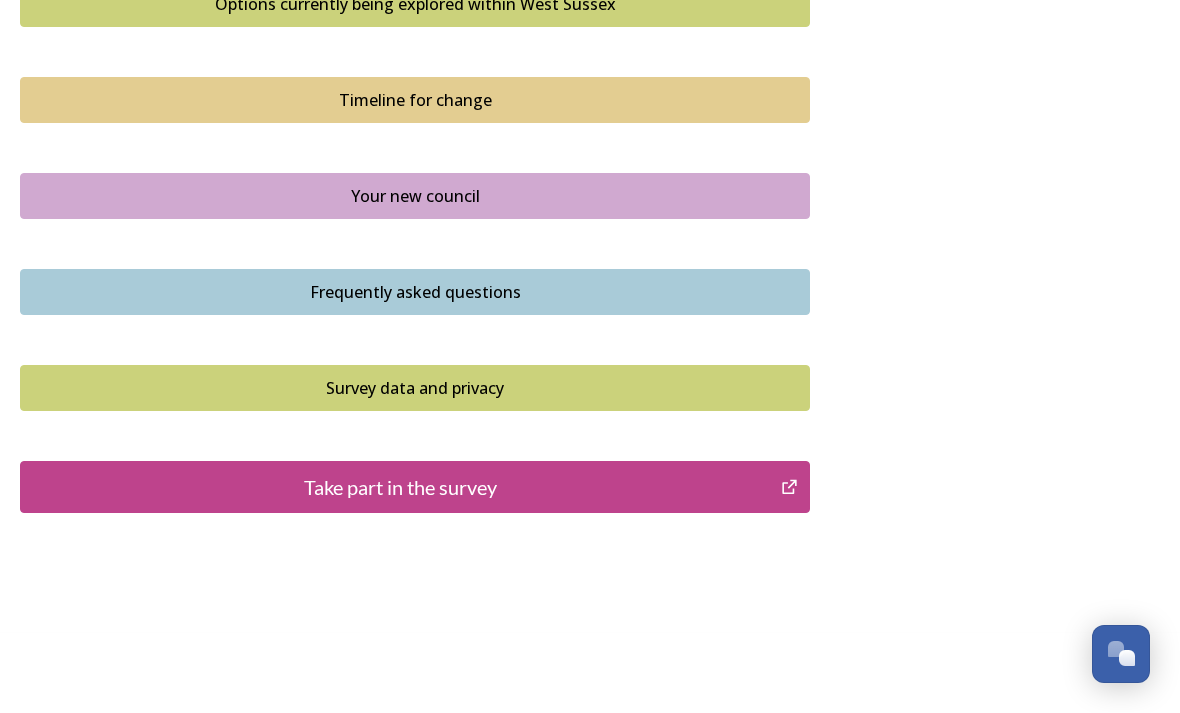 click on "Take part in the survey" at bounding box center [400, 487] 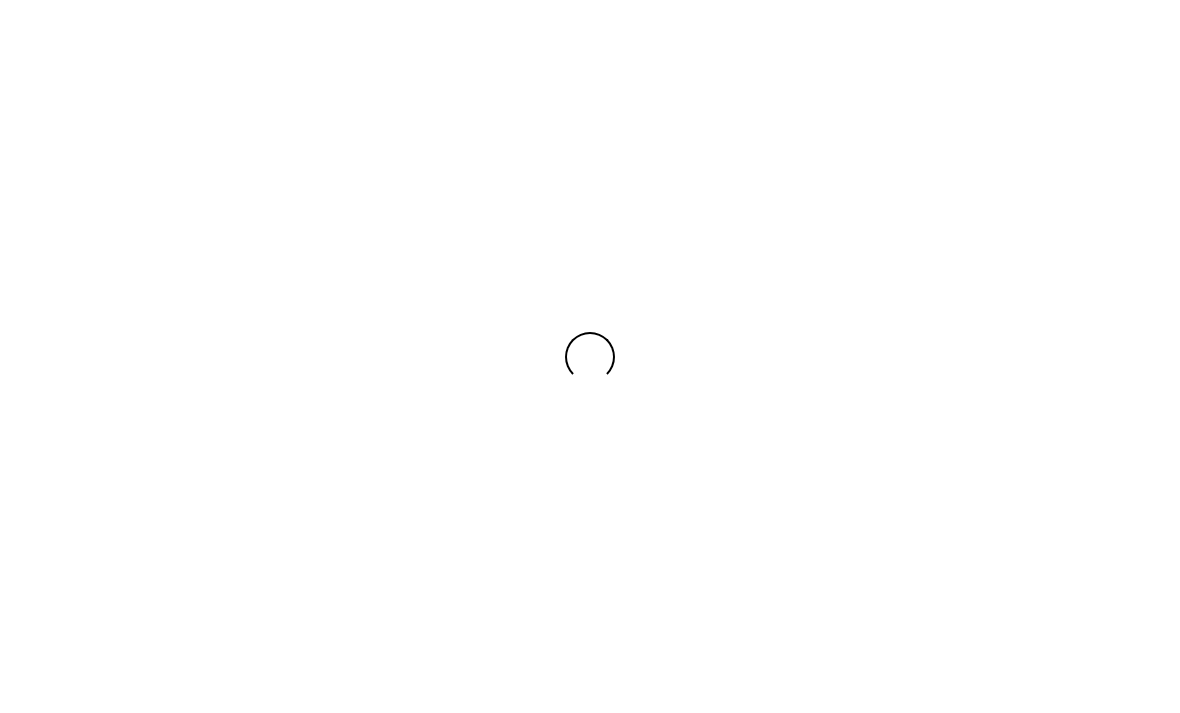 scroll, scrollTop: 0, scrollLeft: 0, axis: both 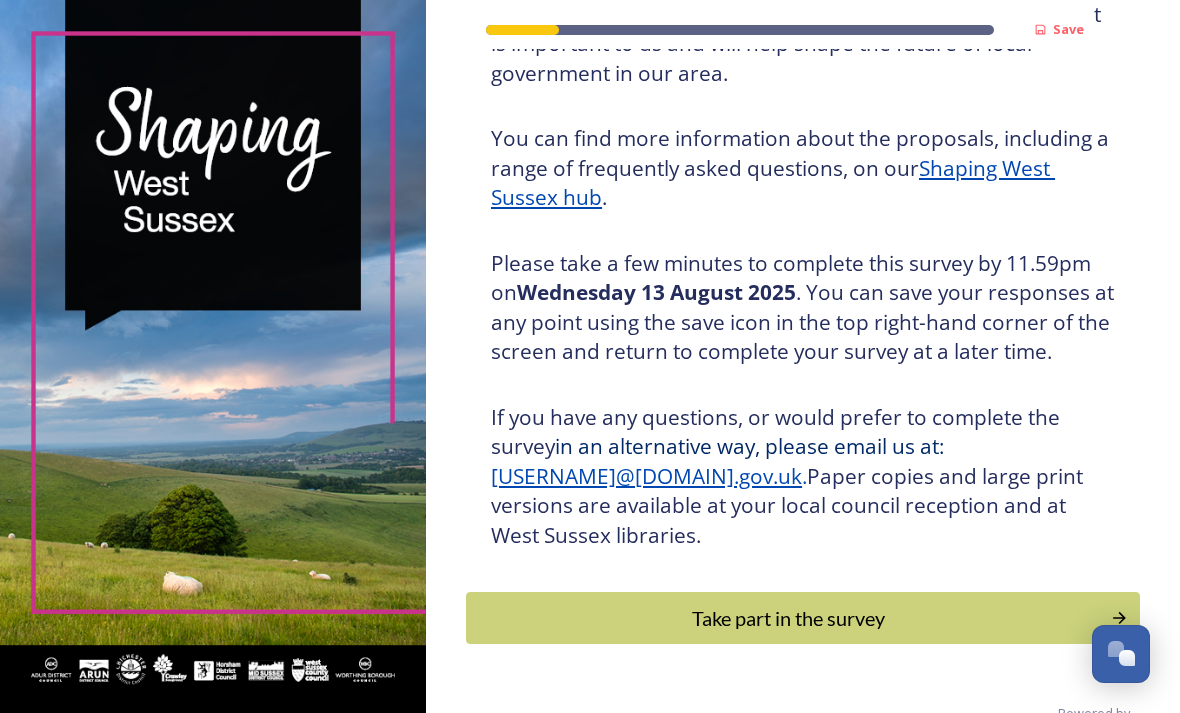 click on "Take part in the survey" at bounding box center [788, 618] 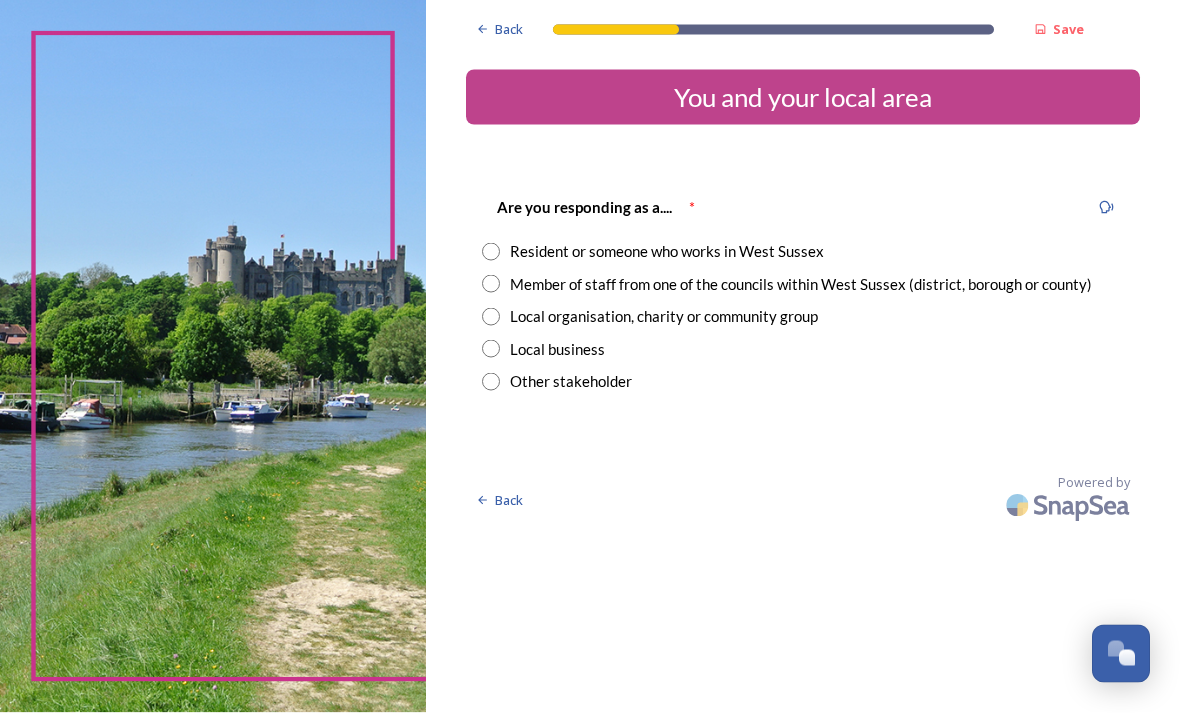 scroll, scrollTop: 64, scrollLeft: 0, axis: vertical 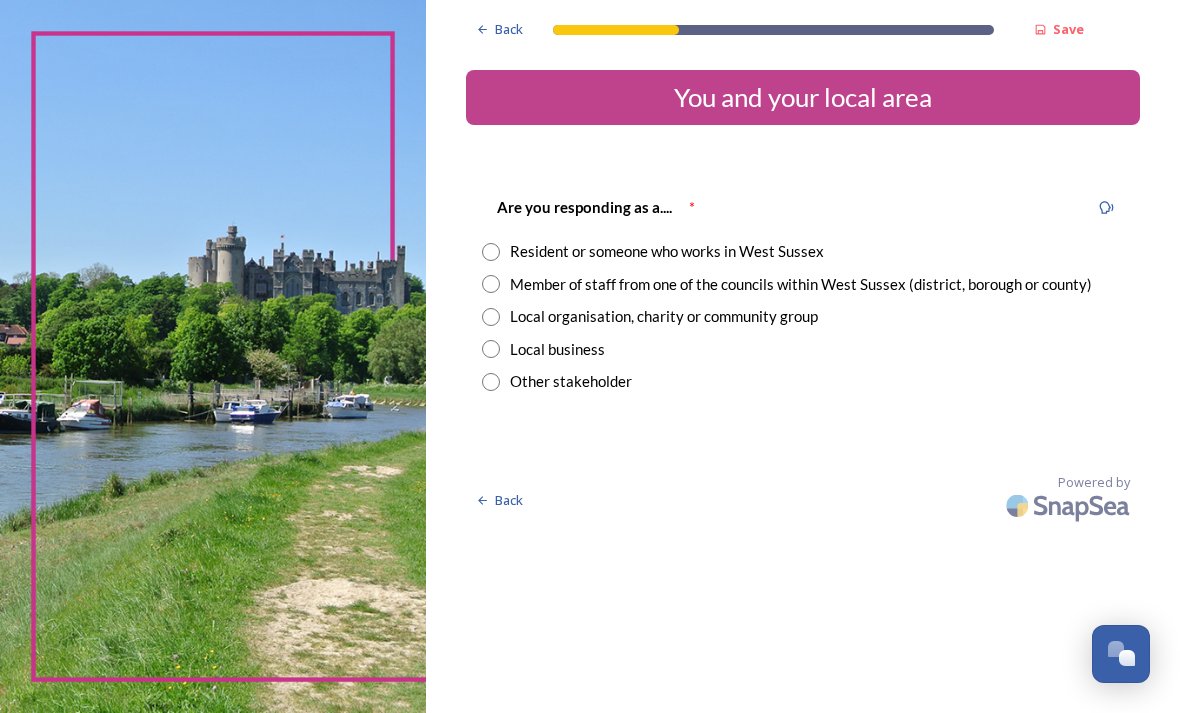 click at bounding box center (491, 252) 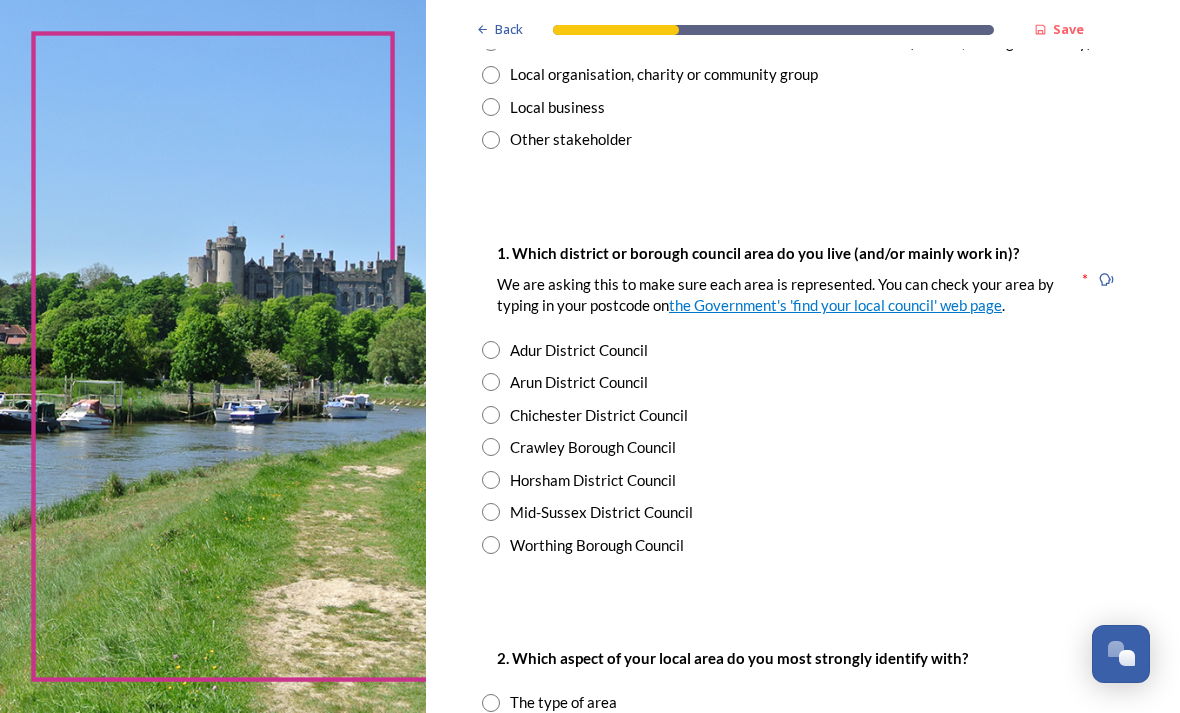 scroll, scrollTop: 242, scrollLeft: 0, axis: vertical 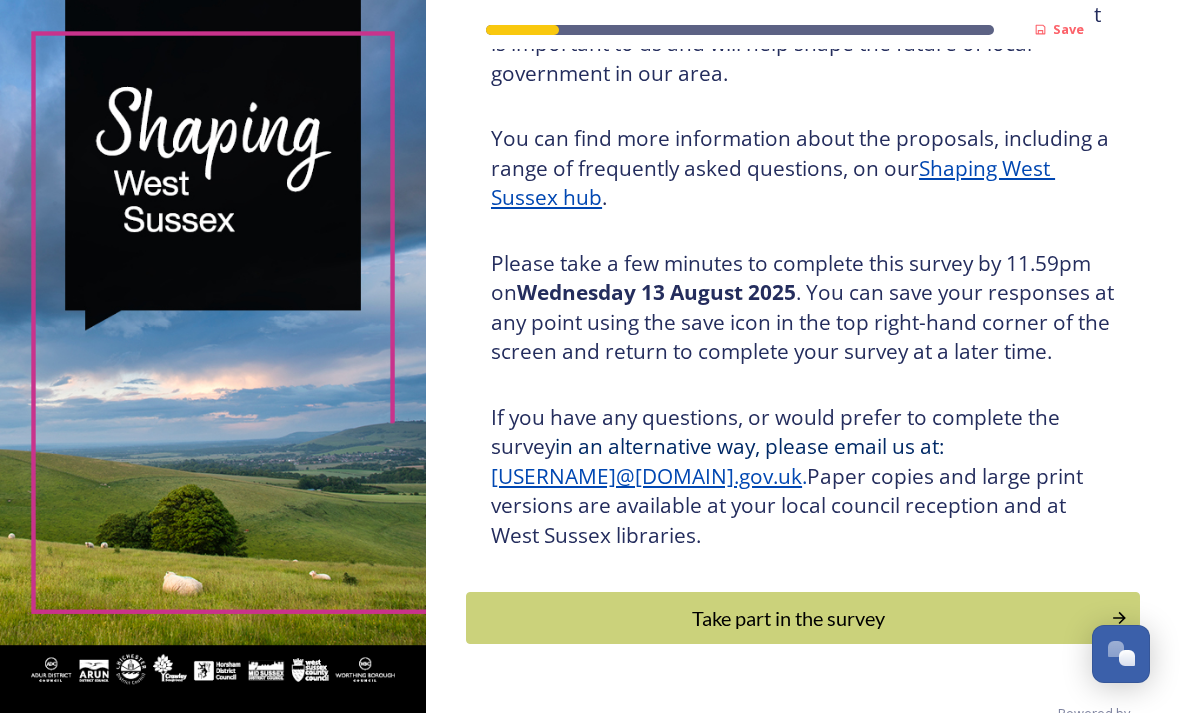 click on "Take part in the survey" at bounding box center (788, 618) 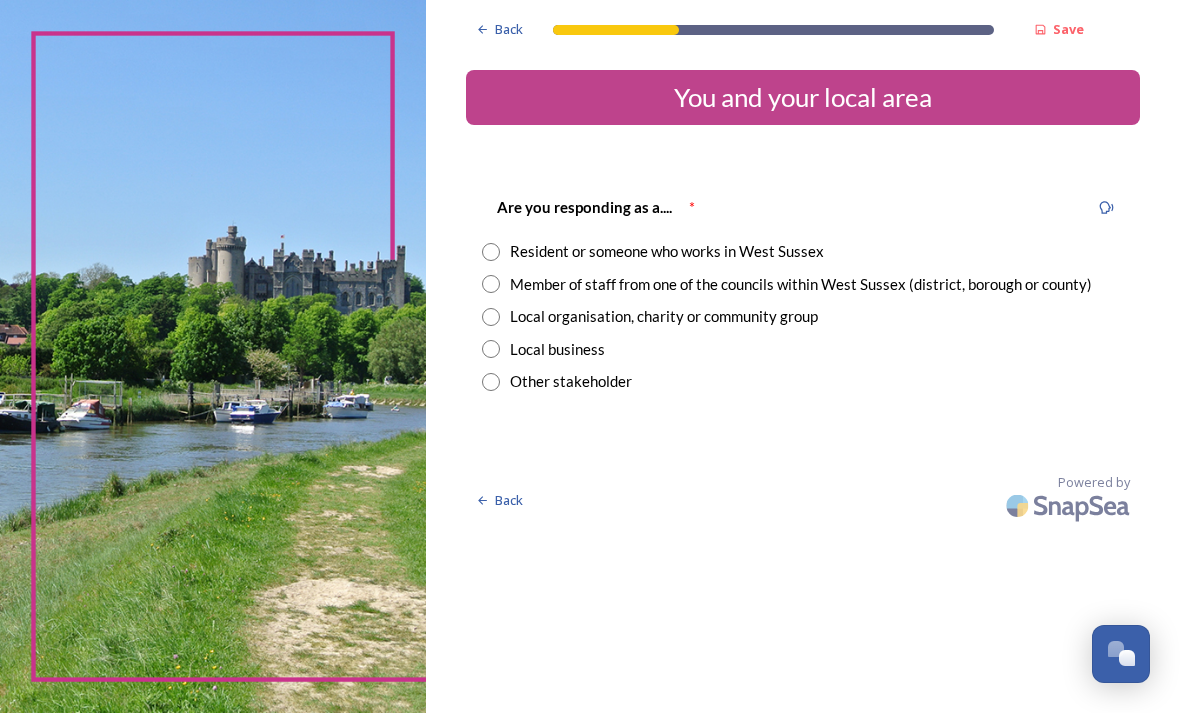 click at bounding box center (491, 252) 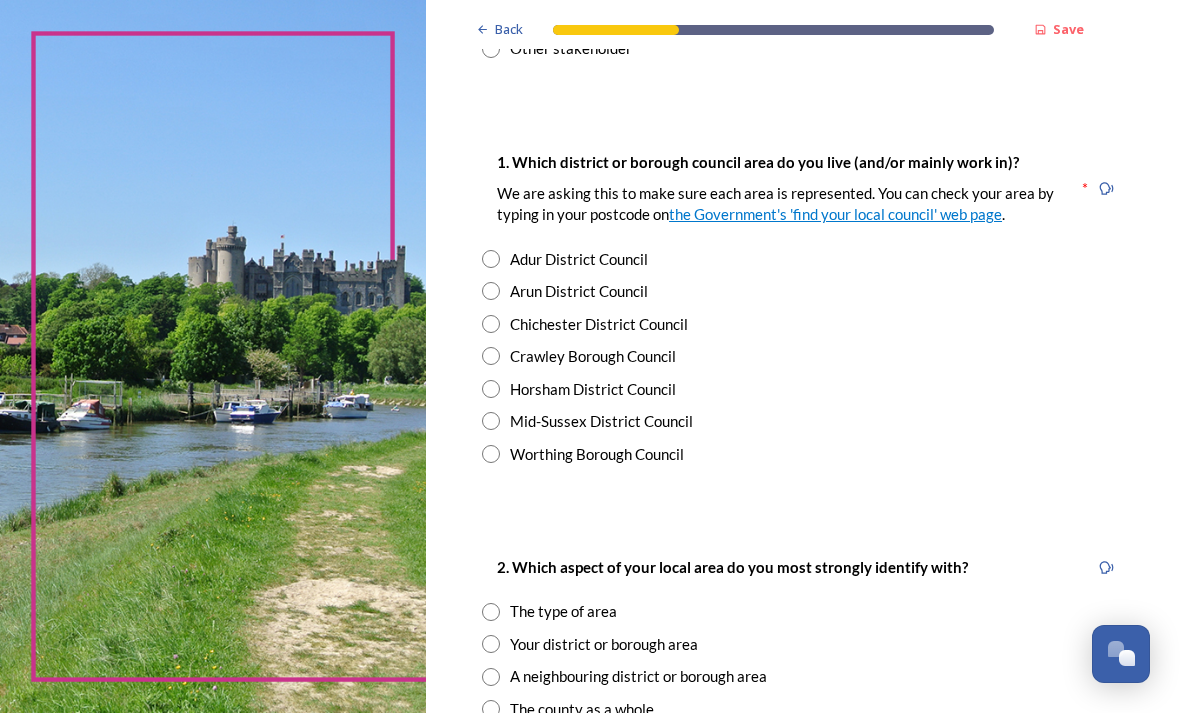 scroll, scrollTop: 333, scrollLeft: 0, axis: vertical 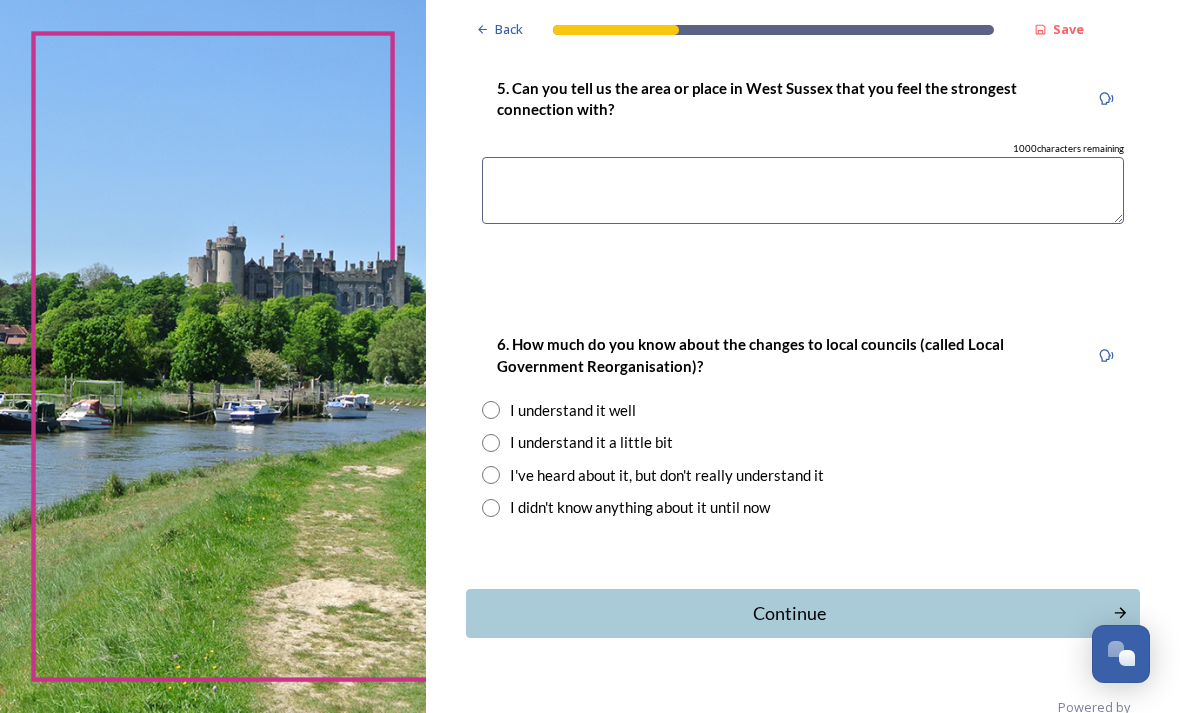 click on "Continue" at bounding box center [789, 613] 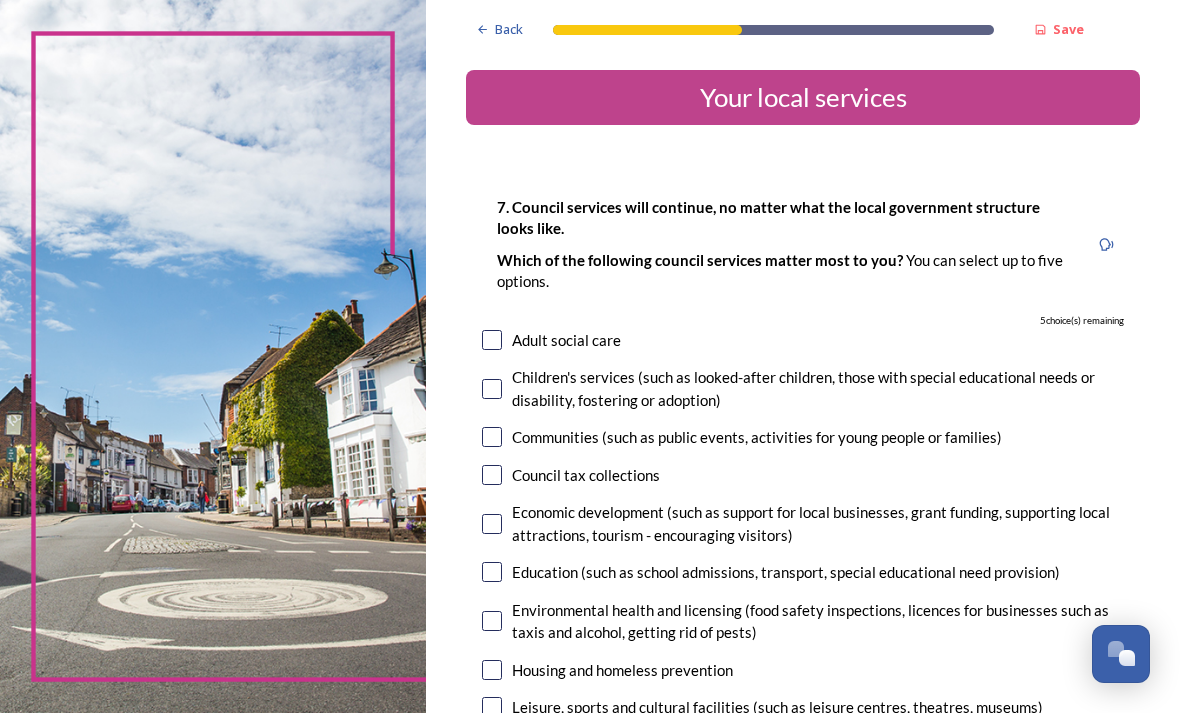 scroll, scrollTop: 0, scrollLeft: 0, axis: both 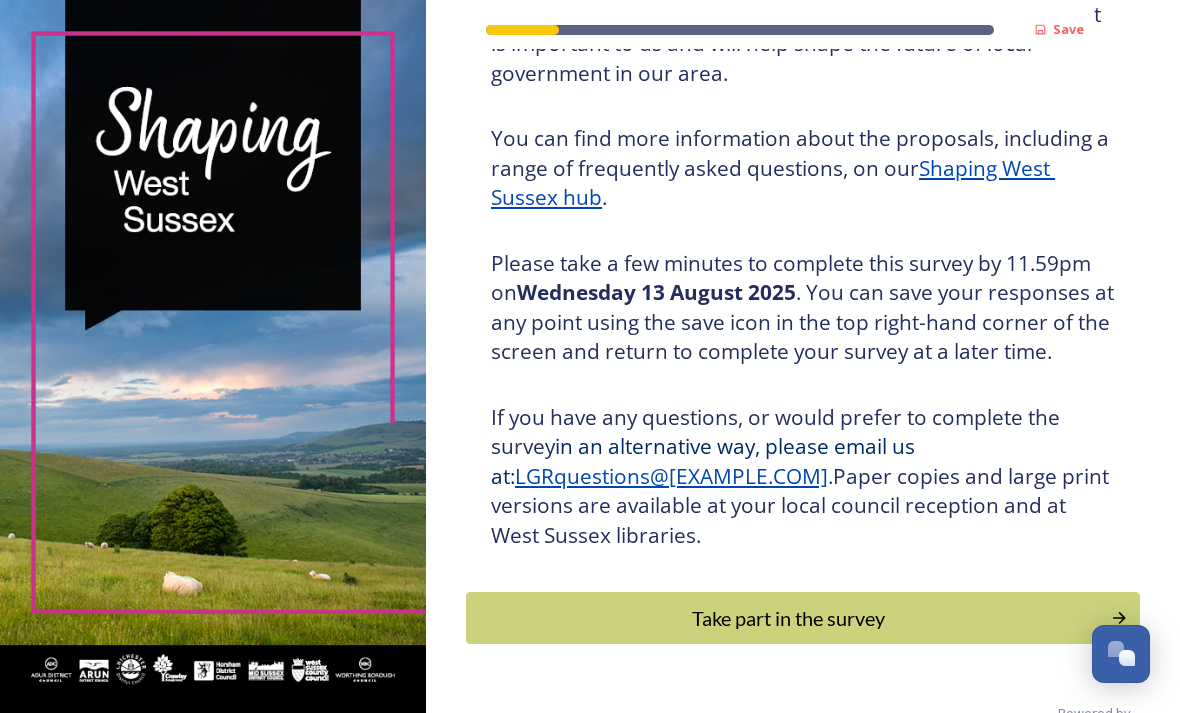 click on "Take part in the survey" at bounding box center (788, 618) 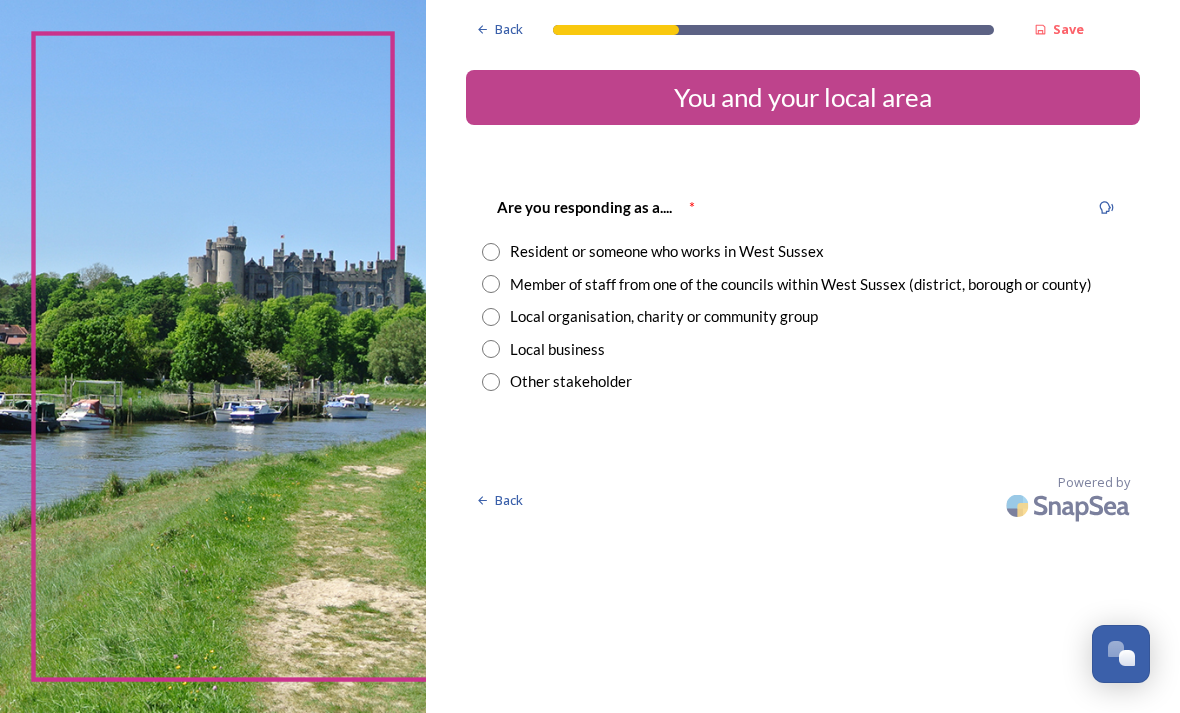 click on "Resident or someone who works in West Sussex" at bounding box center (803, 251) 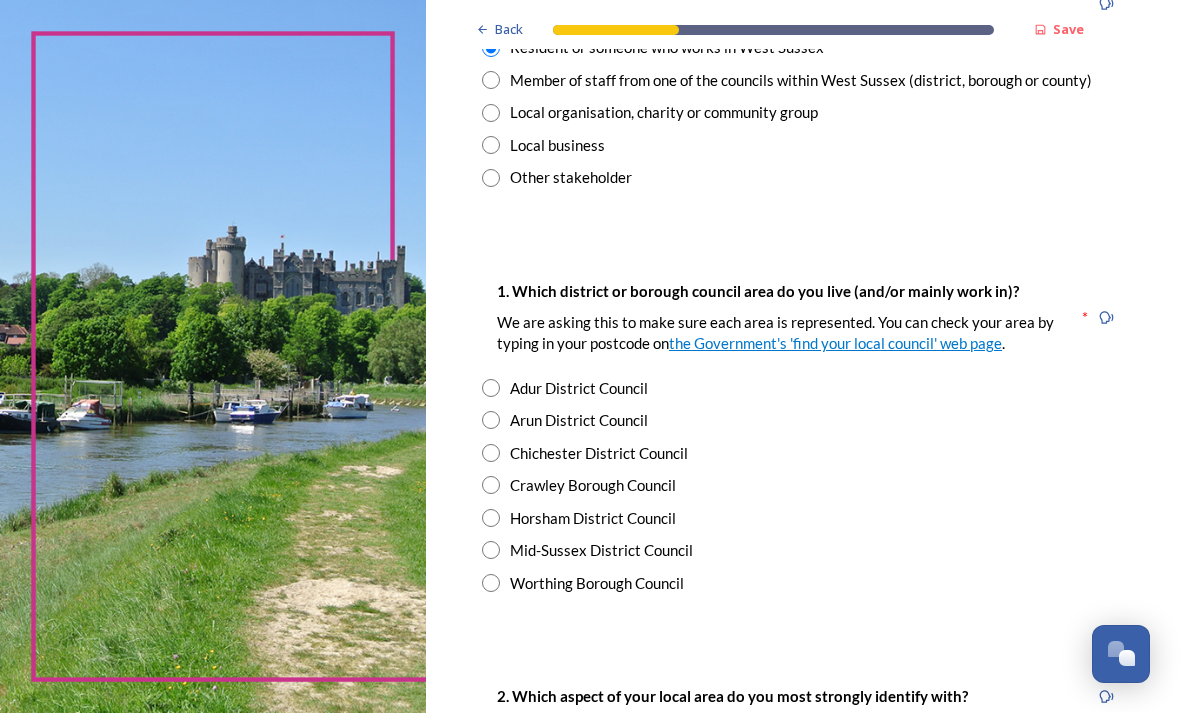 scroll, scrollTop: 204, scrollLeft: 0, axis: vertical 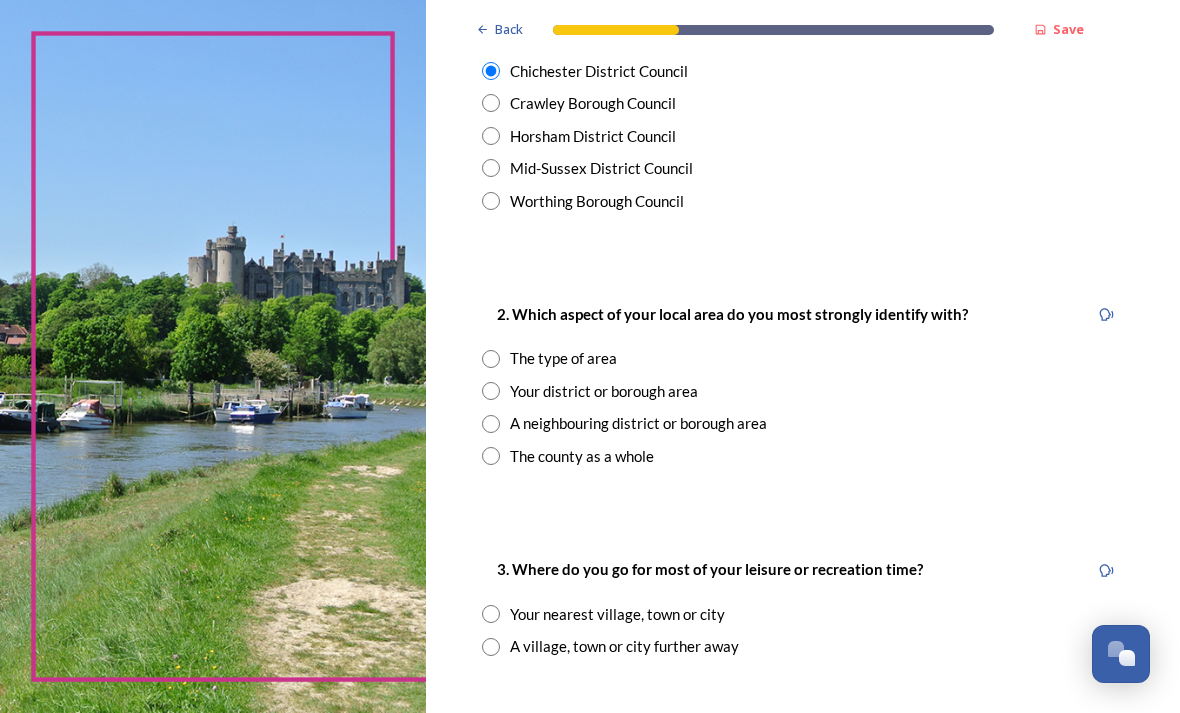 click at bounding box center (491, 391) 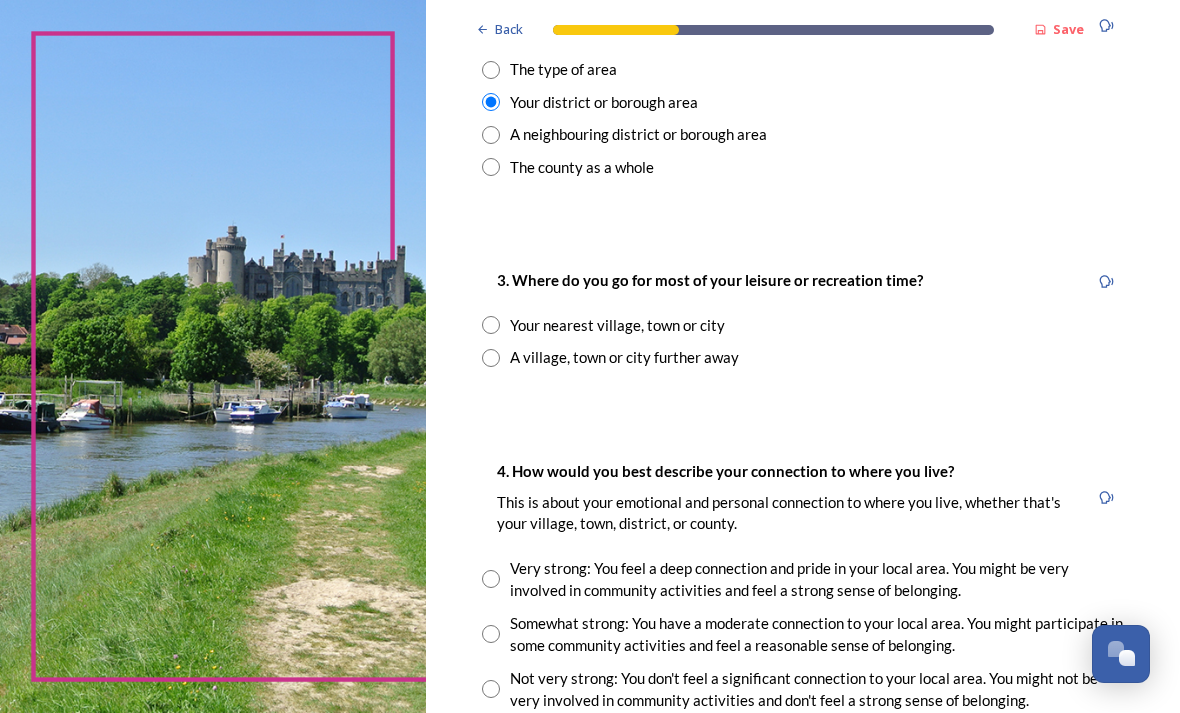 scroll, scrollTop: 875, scrollLeft: 0, axis: vertical 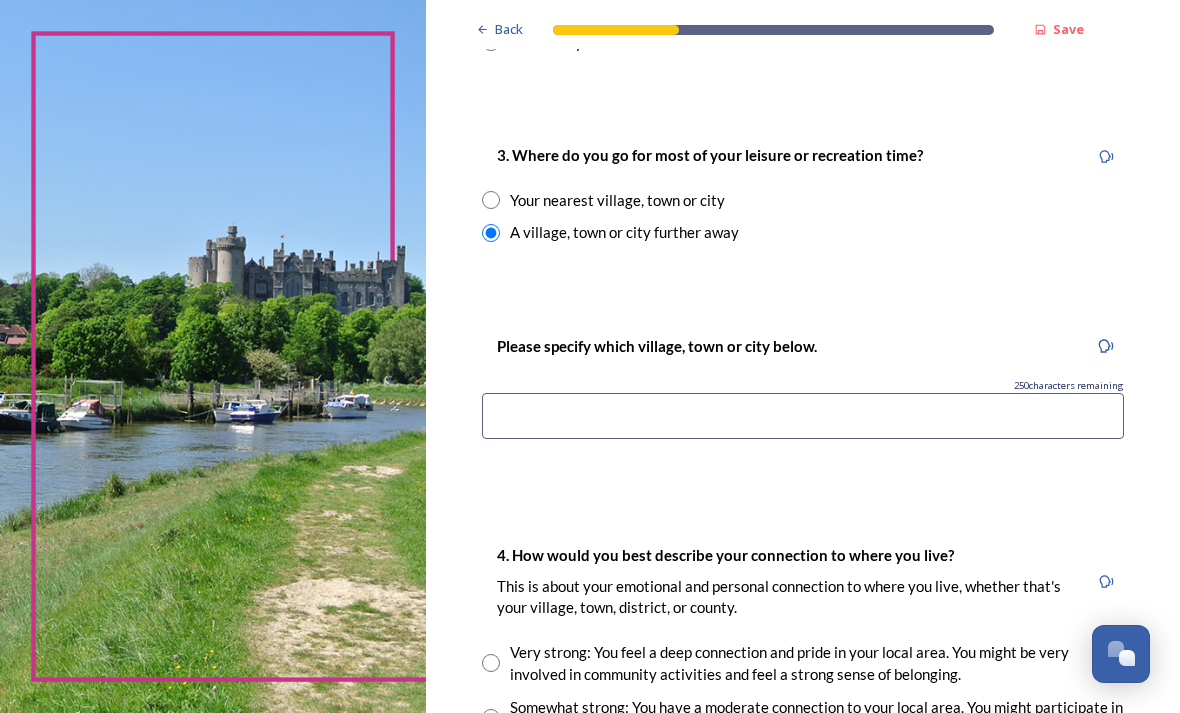 click at bounding box center [803, 416] 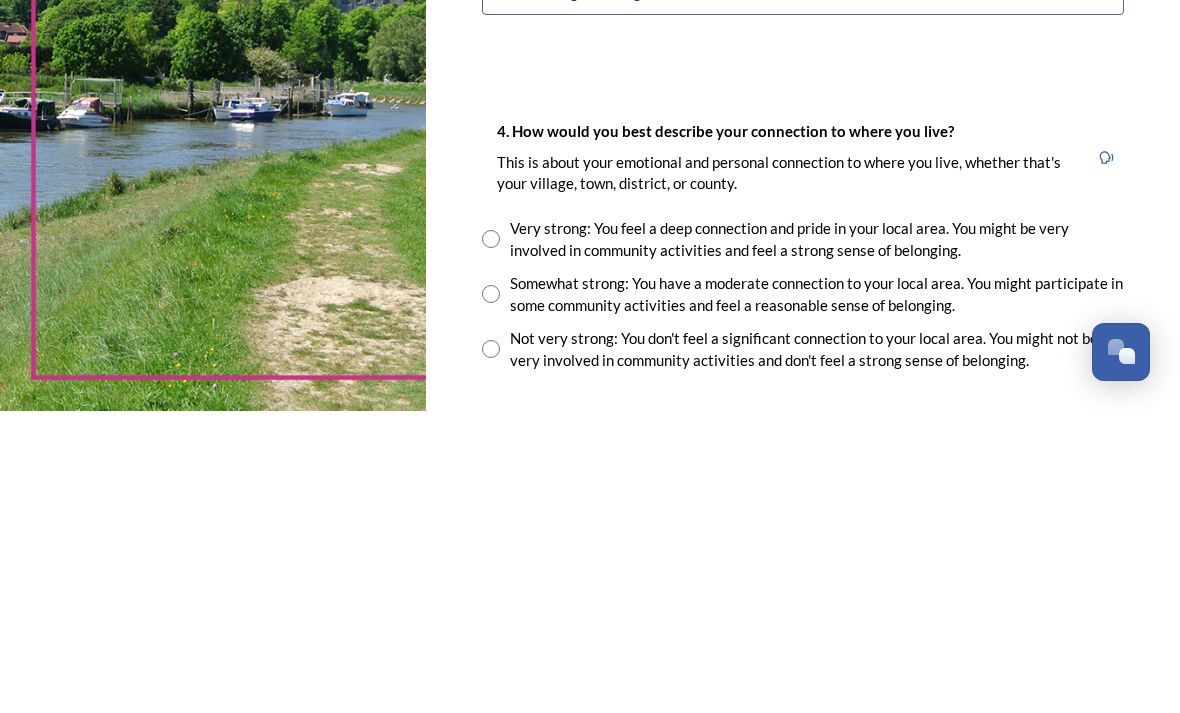 scroll, scrollTop: 1122, scrollLeft: 0, axis: vertical 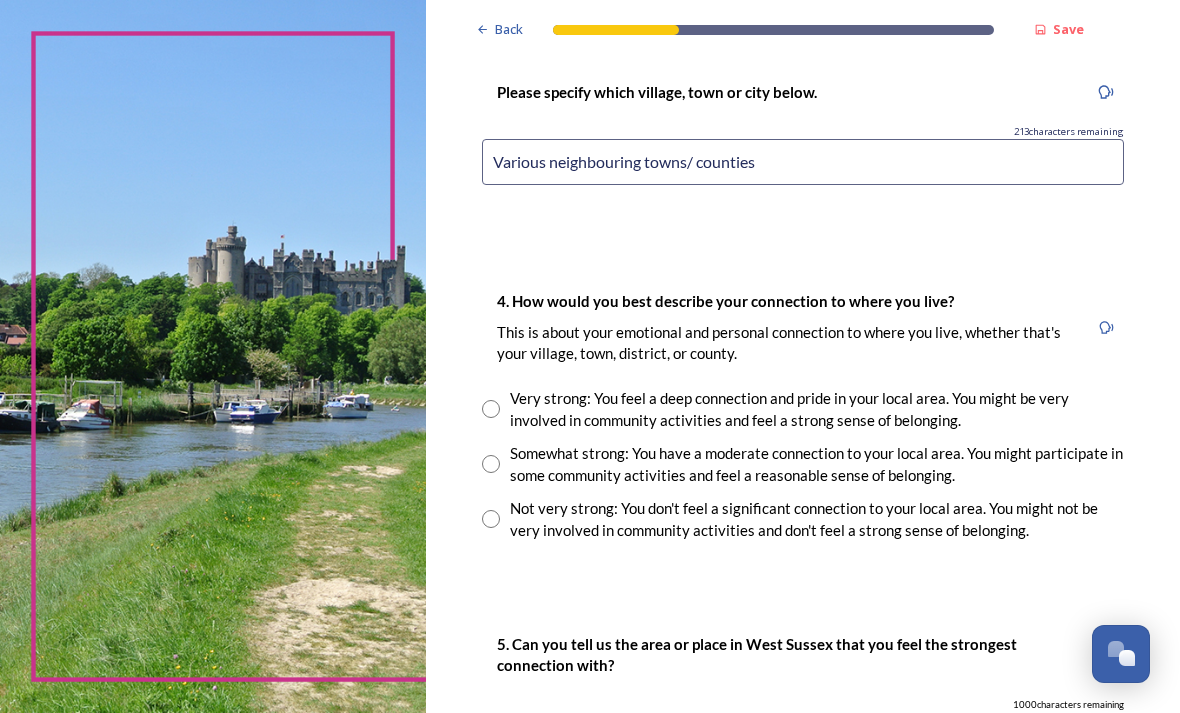 type on "Various neighbouring towns/ counties" 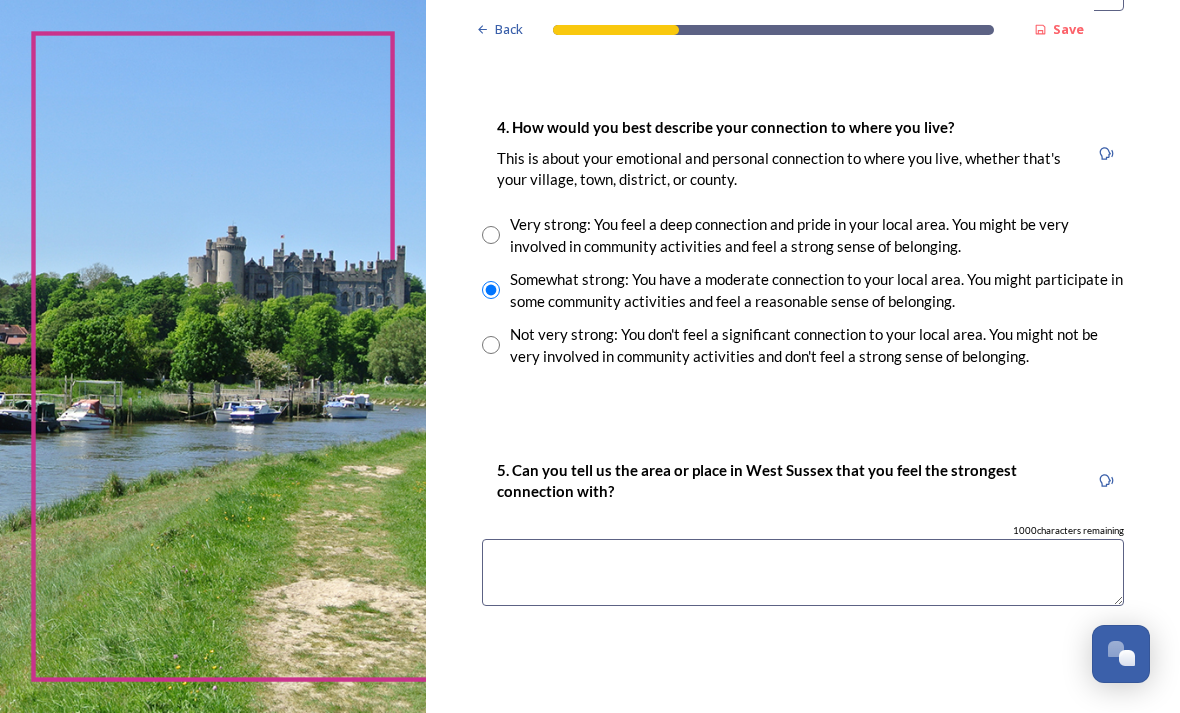 scroll, scrollTop: 1428, scrollLeft: 0, axis: vertical 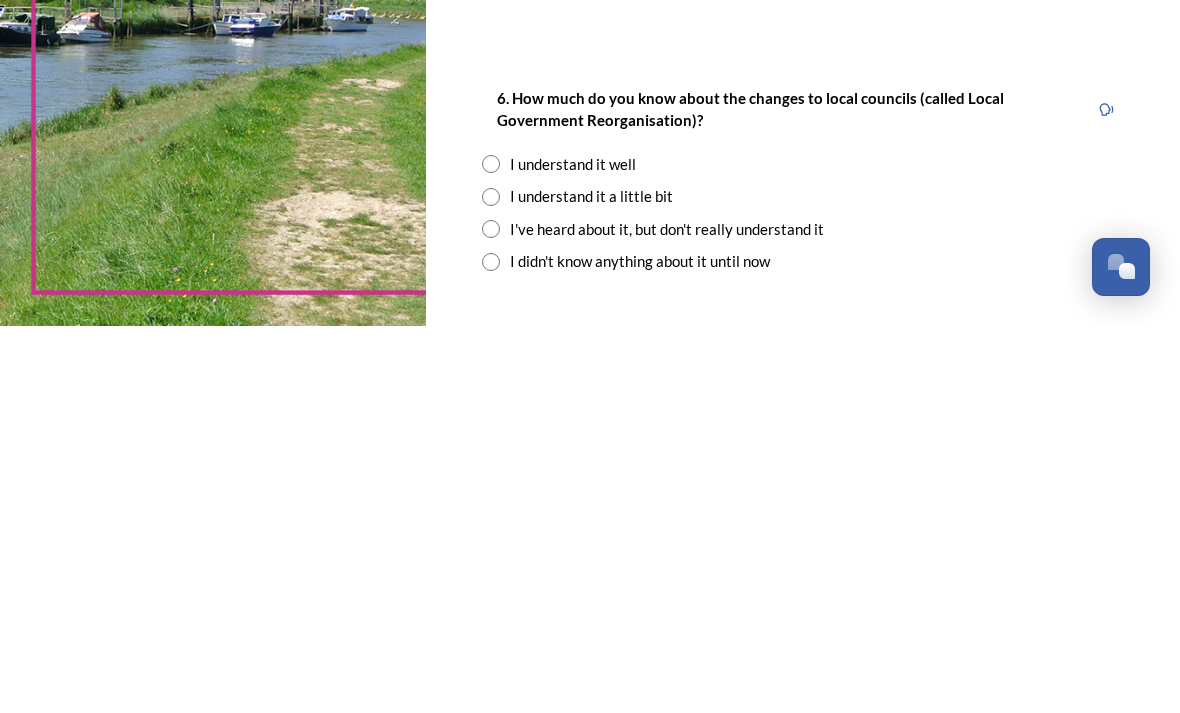 type on "Chichester" 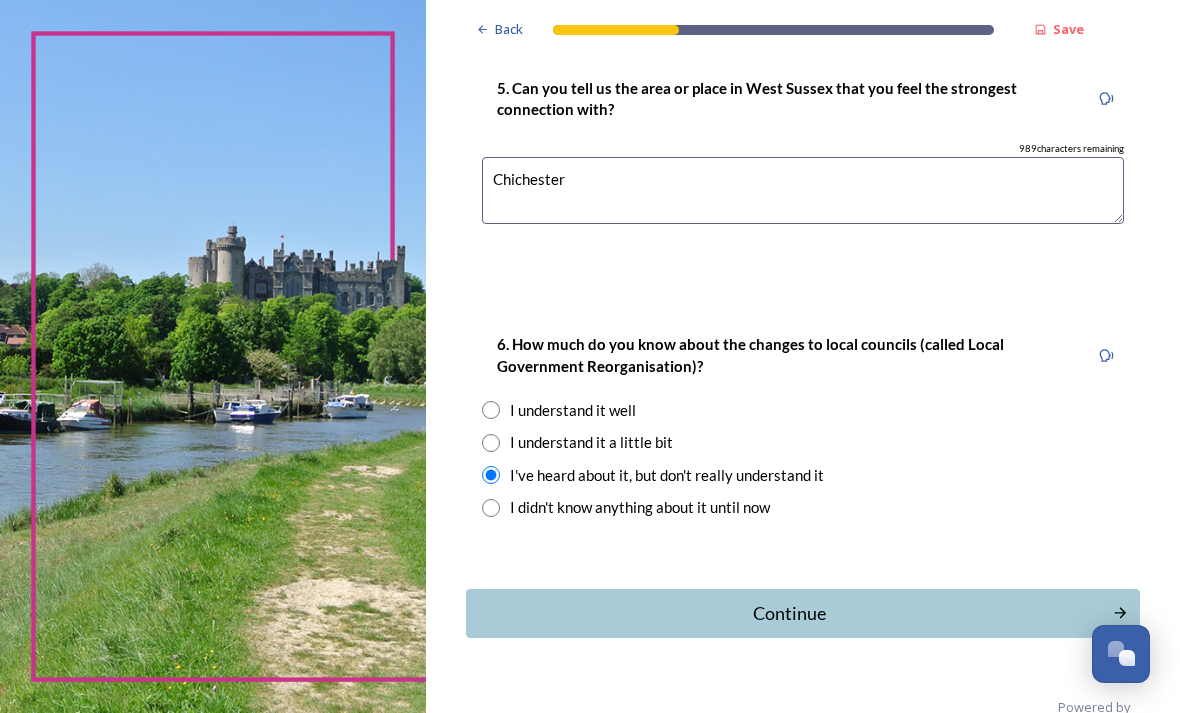 scroll, scrollTop: 1808, scrollLeft: 0, axis: vertical 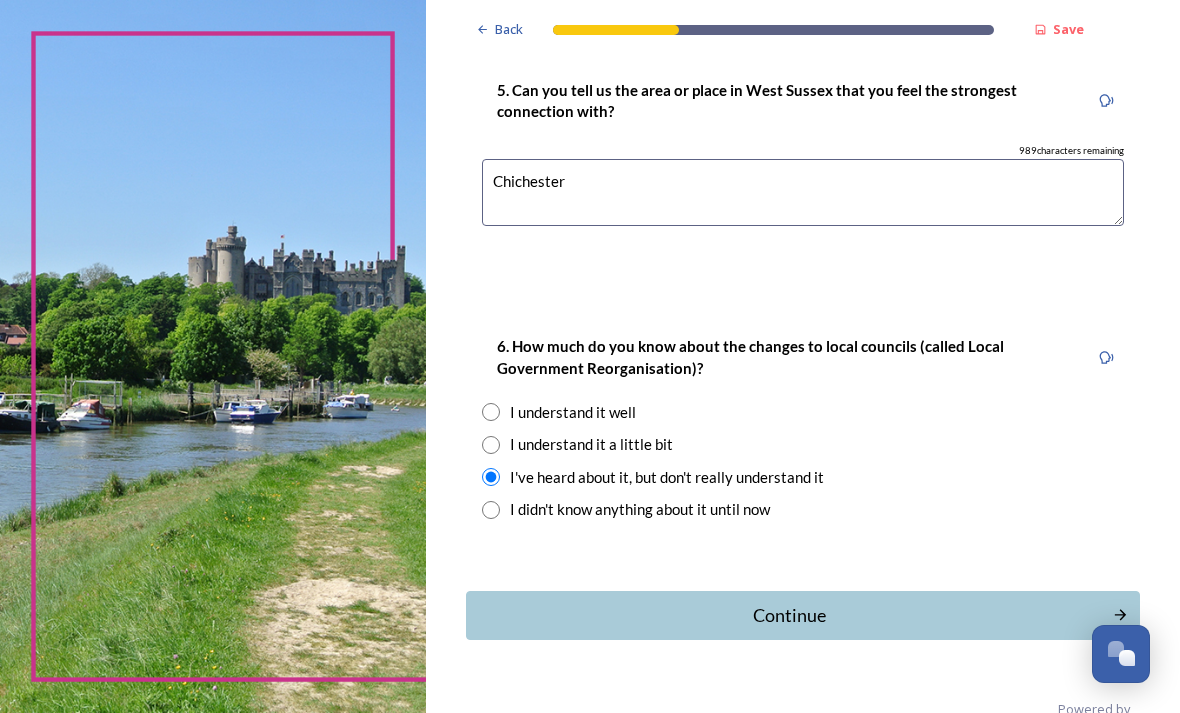 click on "Continue" at bounding box center [789, 615] 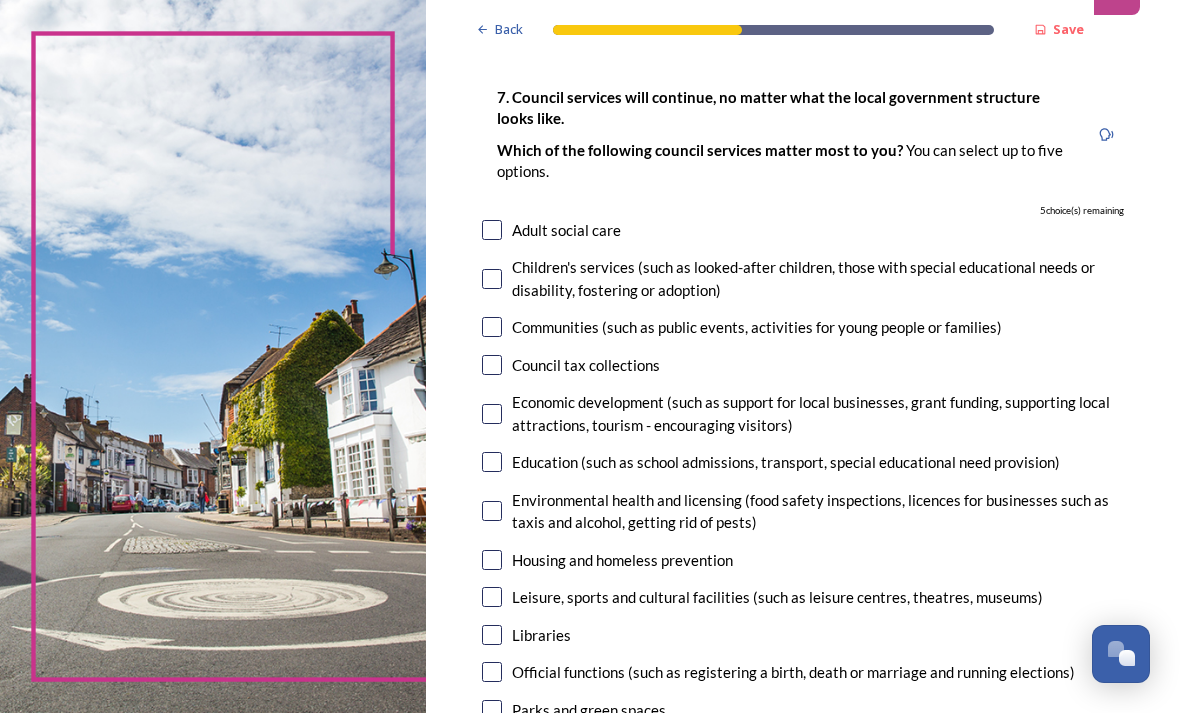 scroll, scrollTop: 110, scrollLeft: 0, axis: vertical 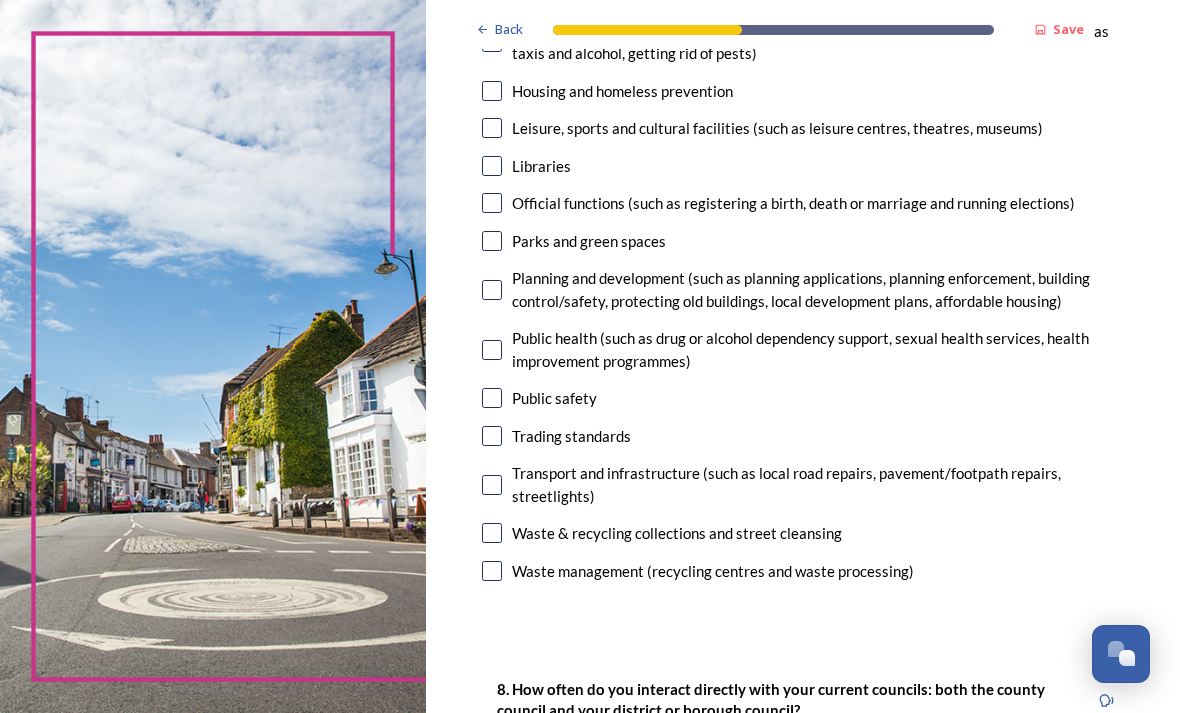 click at bounding box center (492, 485) 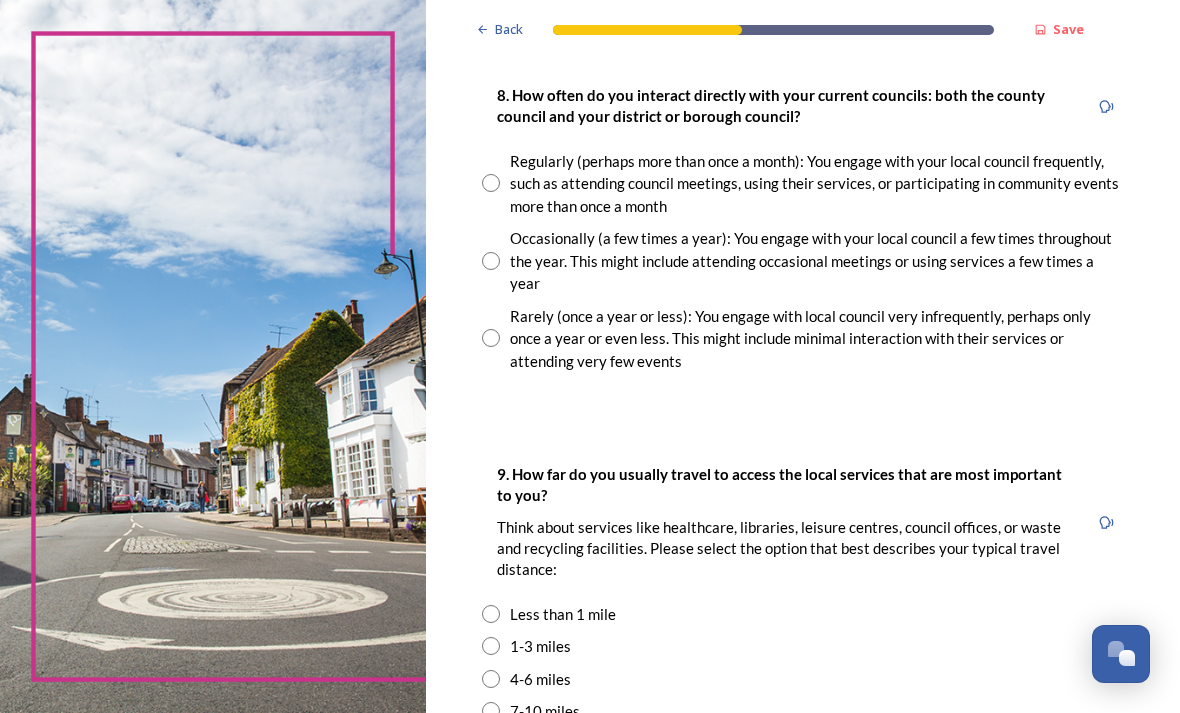 scroll, scrollTop: 1167, scrollLeft: 0, axis: vertical 